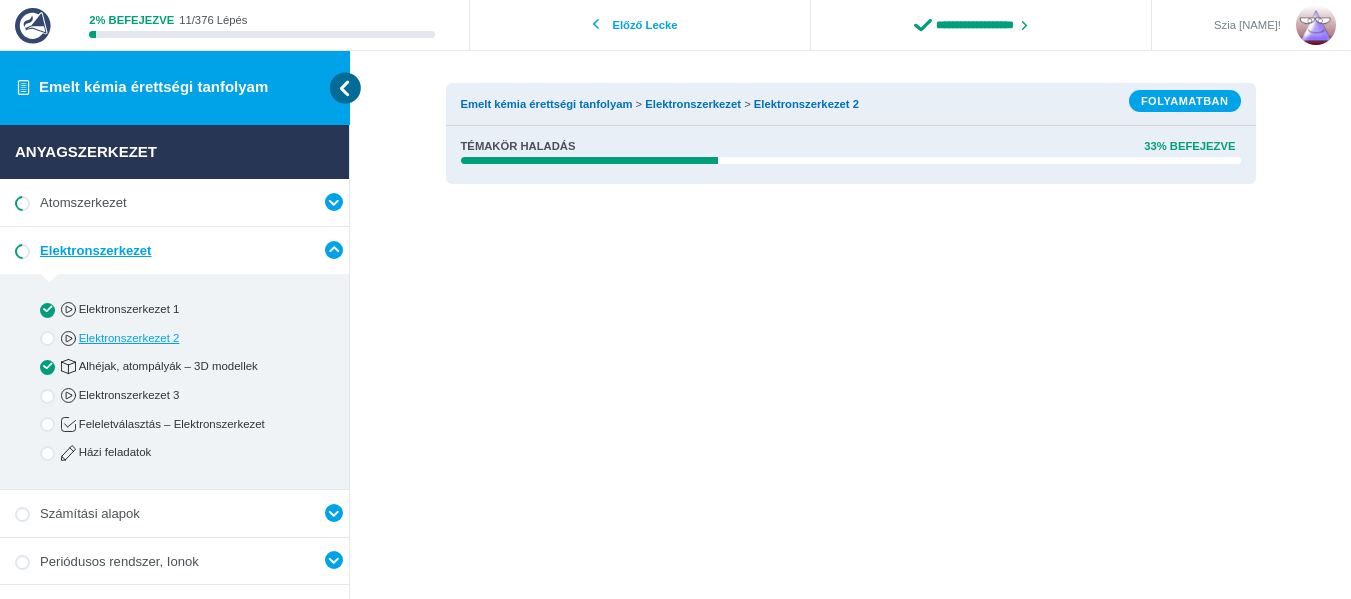 scroll, scrollTop: 165, scrollLeft: 0, axis: vertical 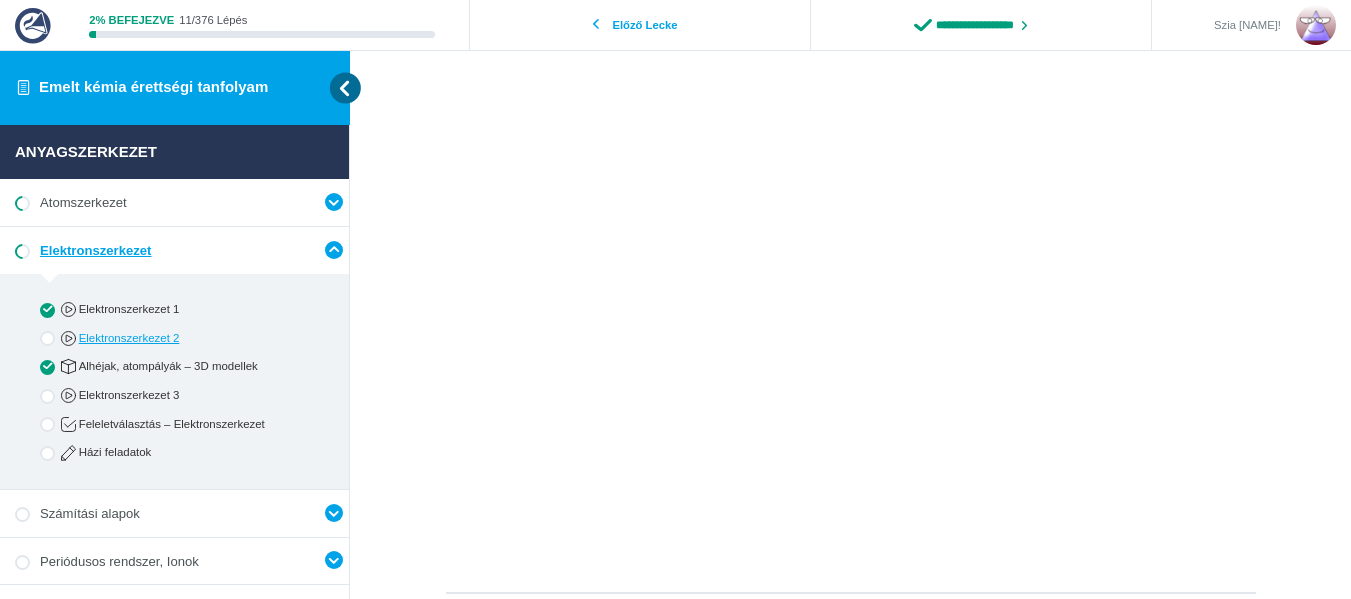 type on "**********" 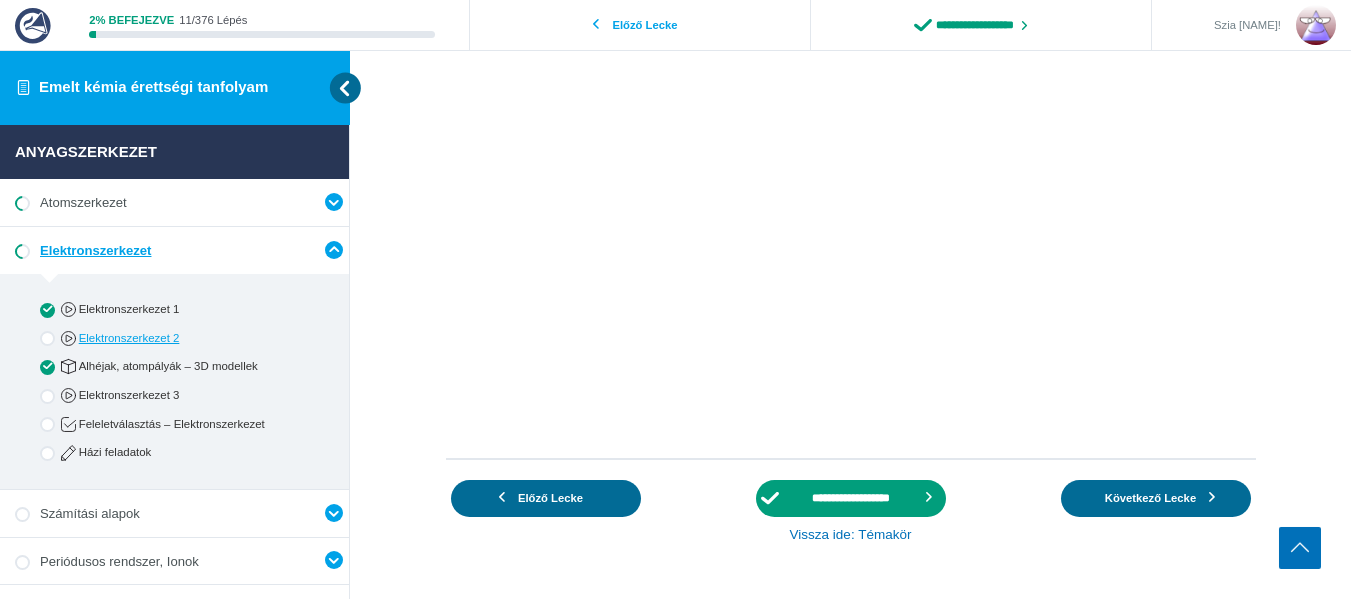 scroll, scrollTop: 357, scrollLeft: 0, axis: vertical 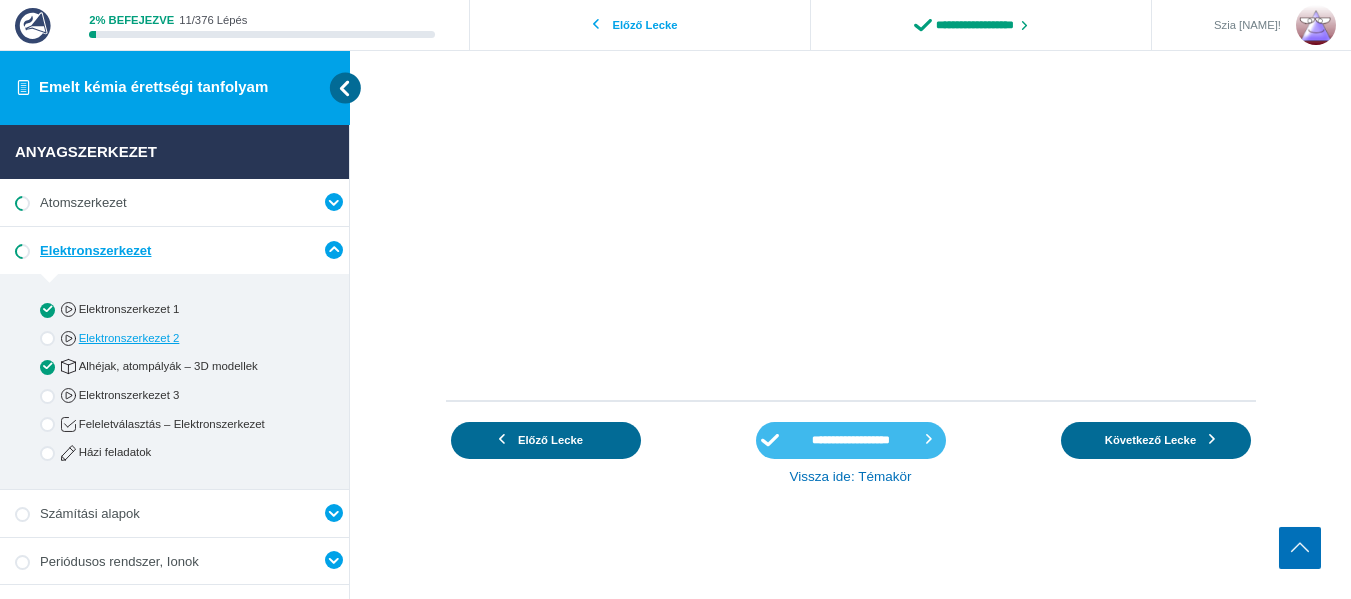 click on "**********" at bounding box center (851, 440) 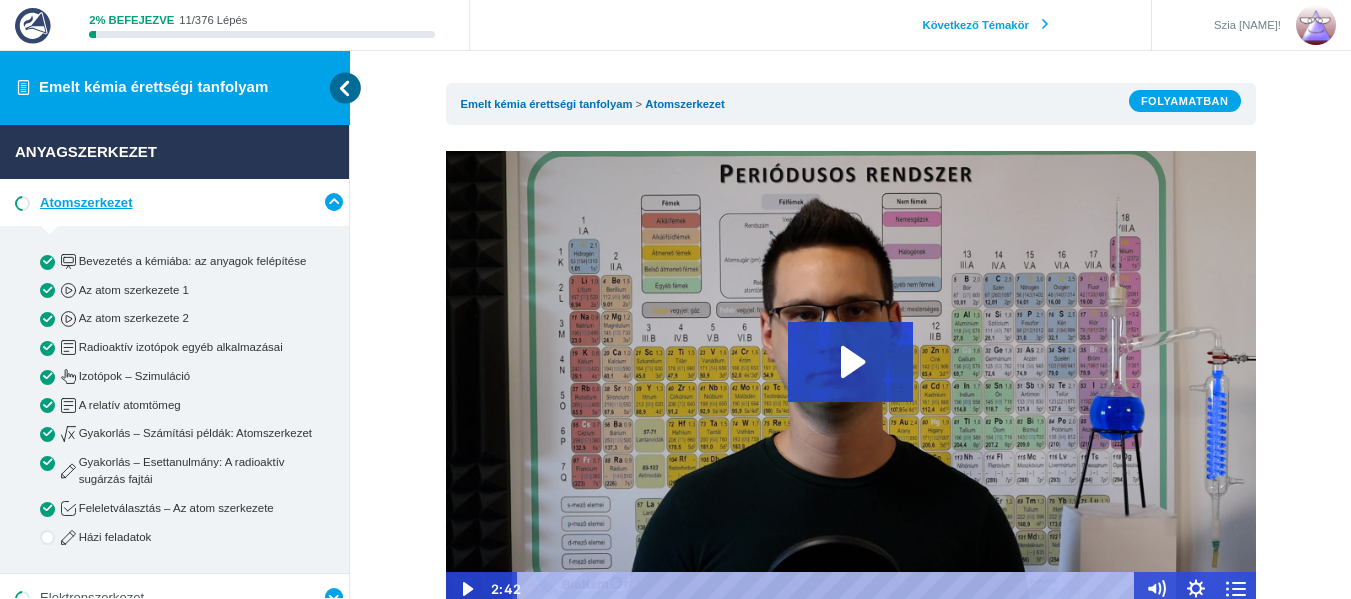 scroll, scrollTop: 0, scrollLeft: 0, axis: both 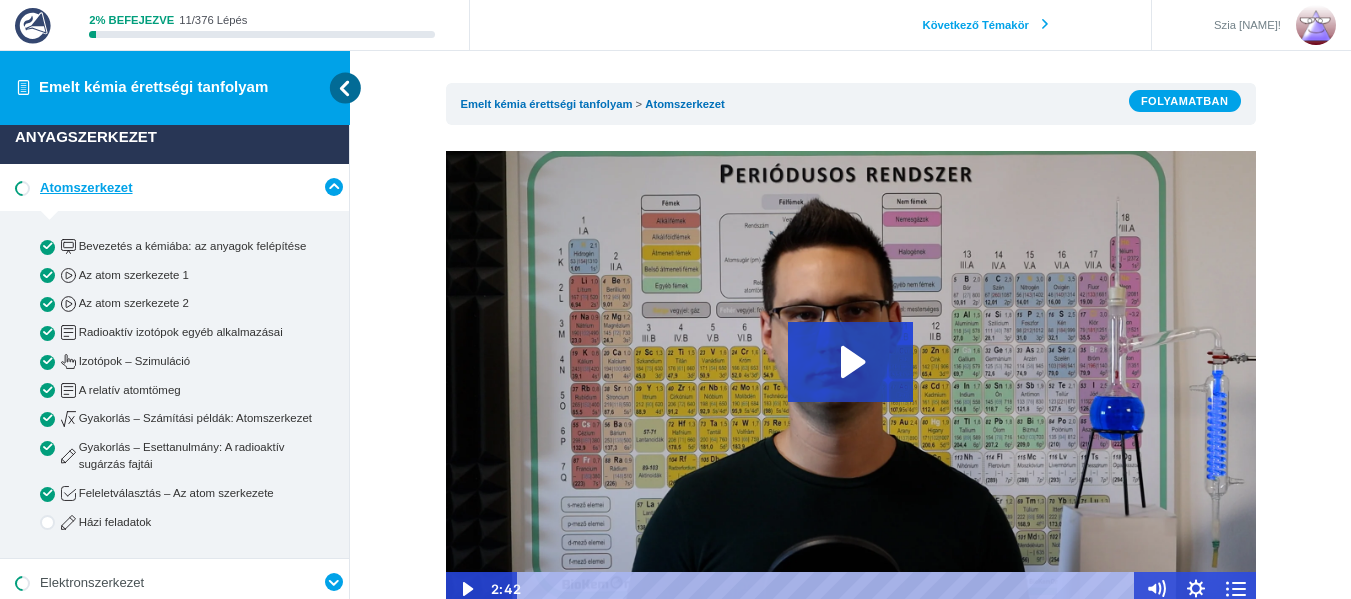 type on "**********" 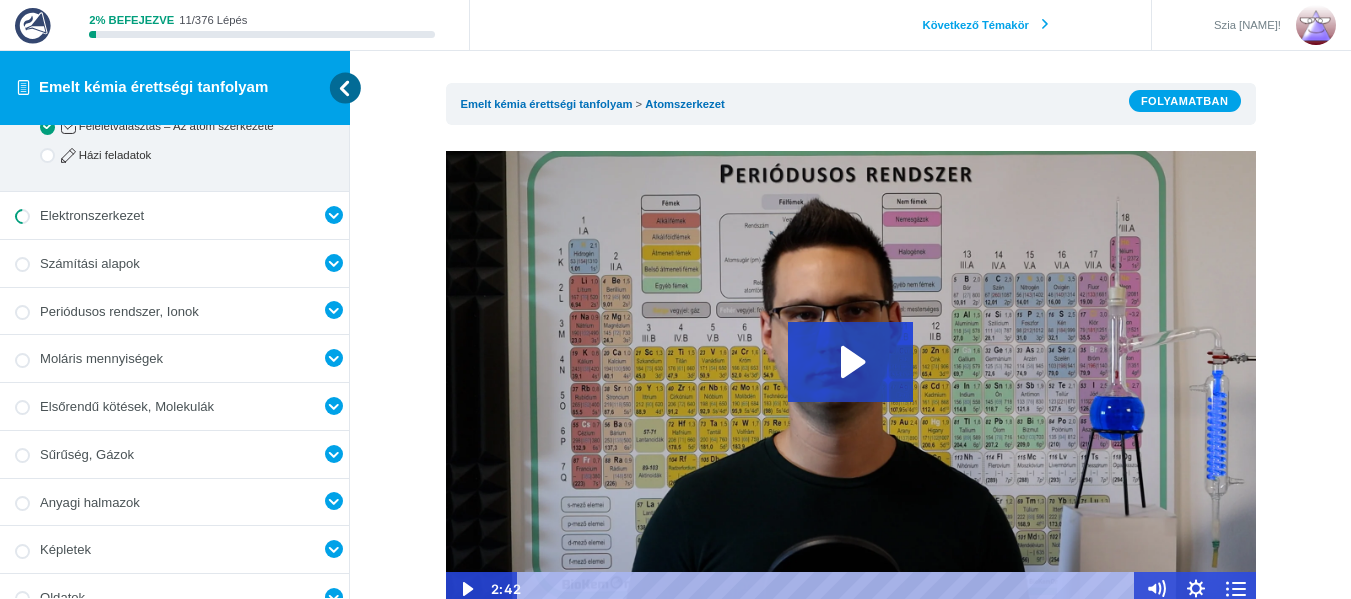 scroll, scrollTop: 362, scrollLeft: 0, axis: vertical 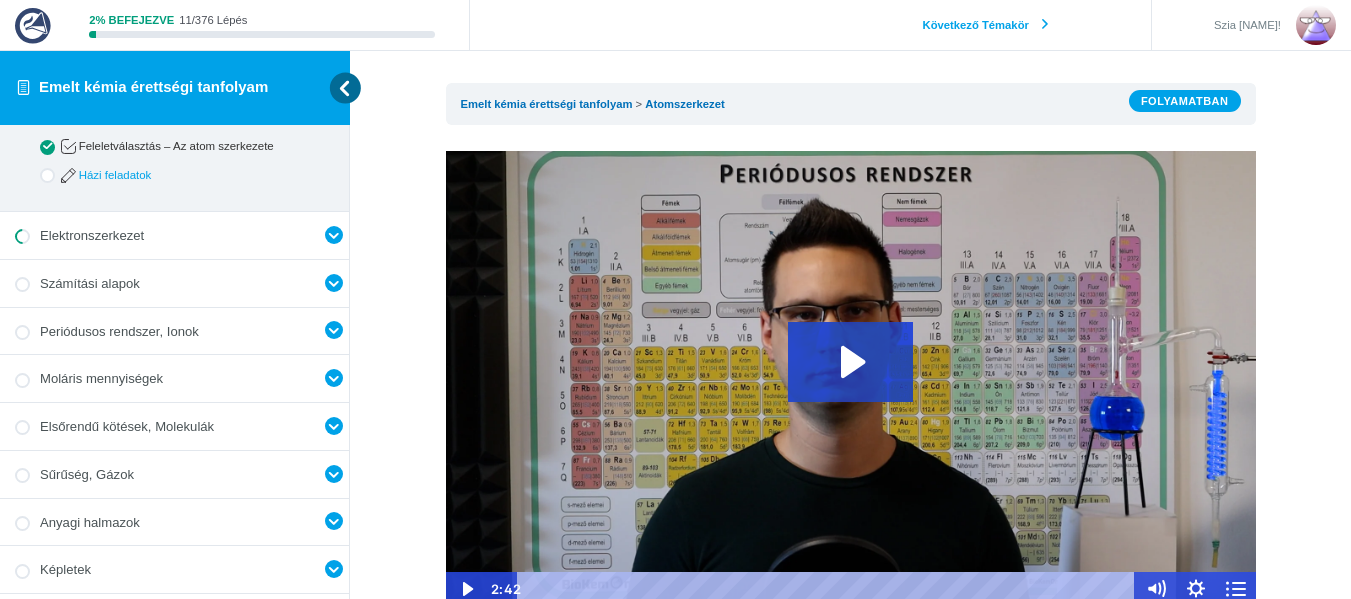 click on "Házi feladatok" at bounding box center (191, 175) 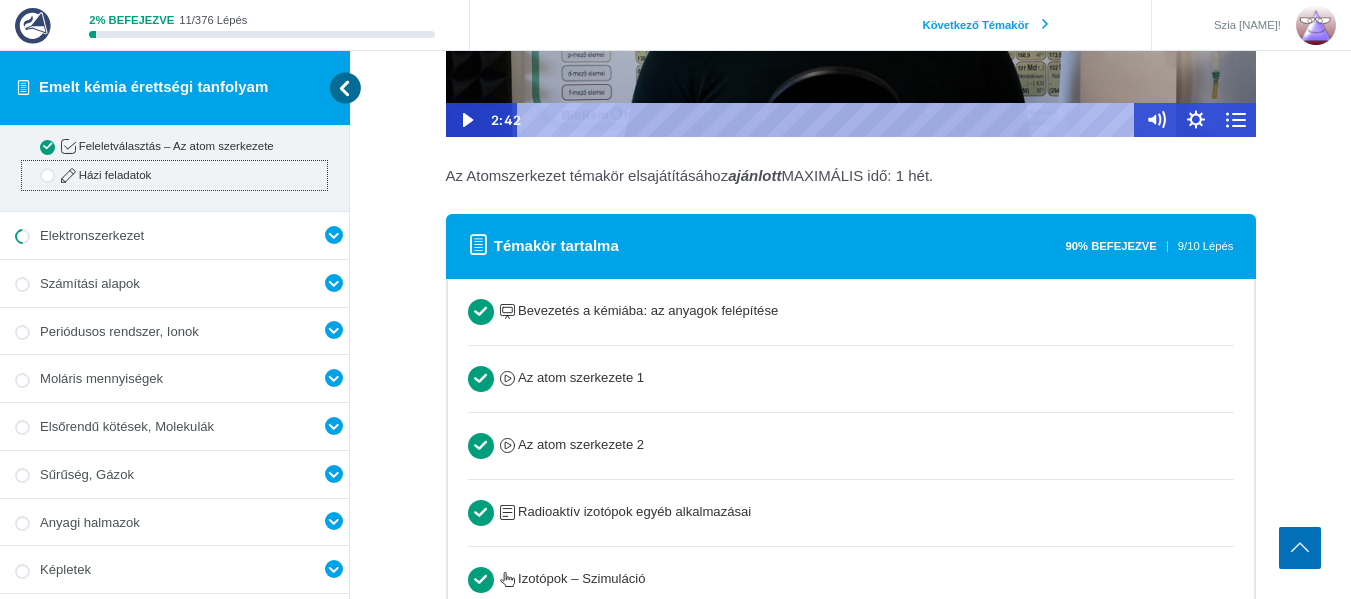 scroll, scrollTop: 532, scrollLeft: 0, axis: vertical 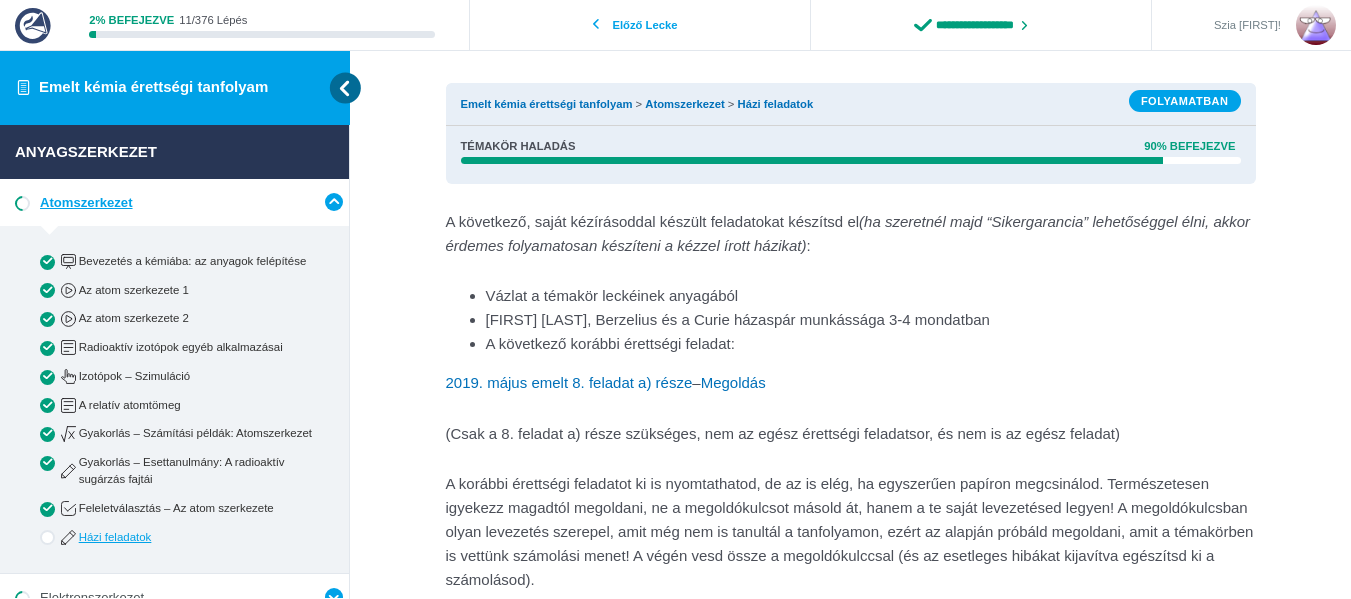 type on "**********" 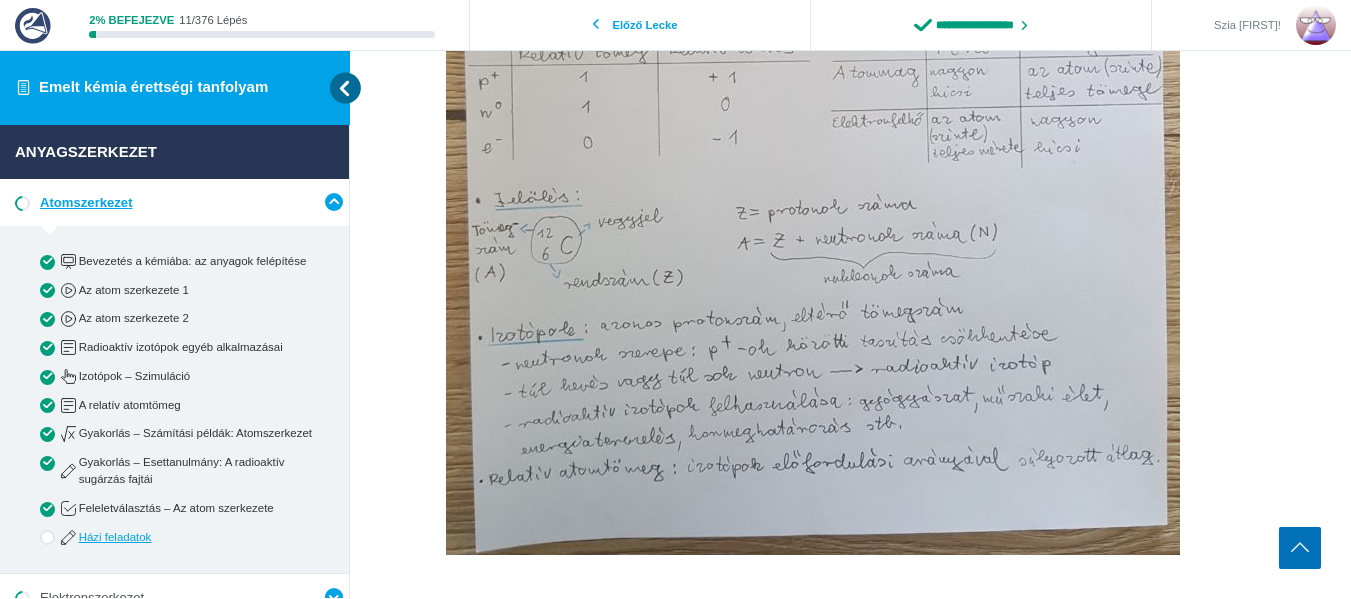 scroll, scrollTop: 1595, scrollLeft: 0, axis: vertical 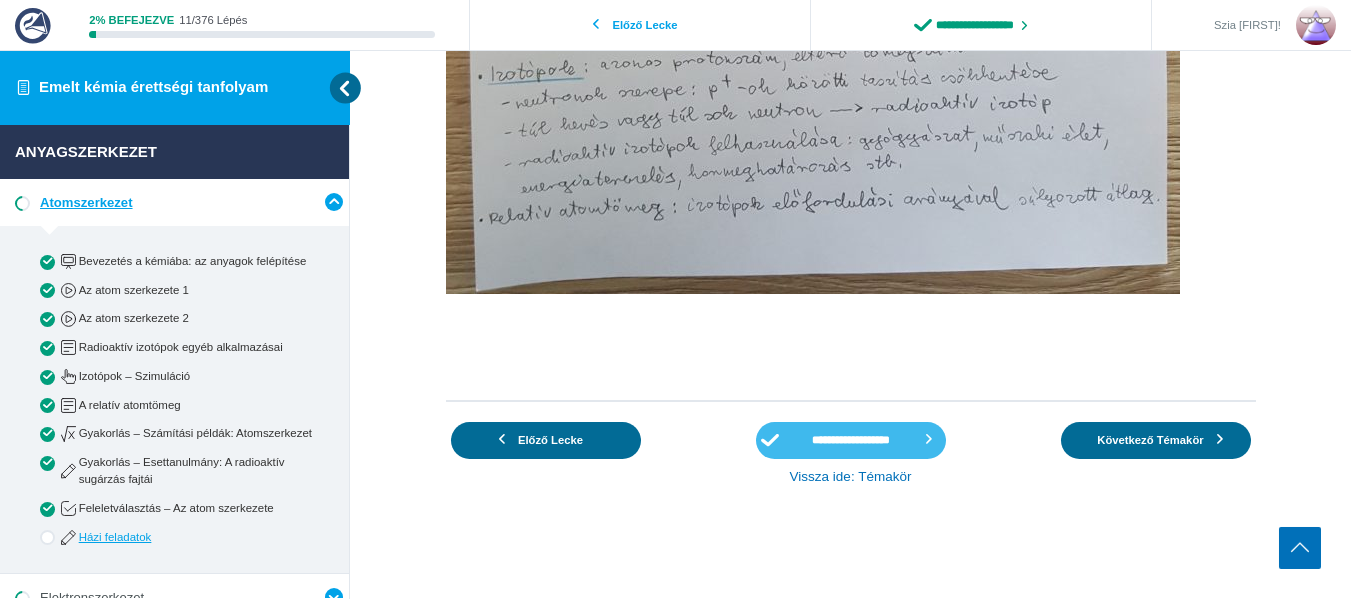 click on "**********" at bounding box center (851, 440) 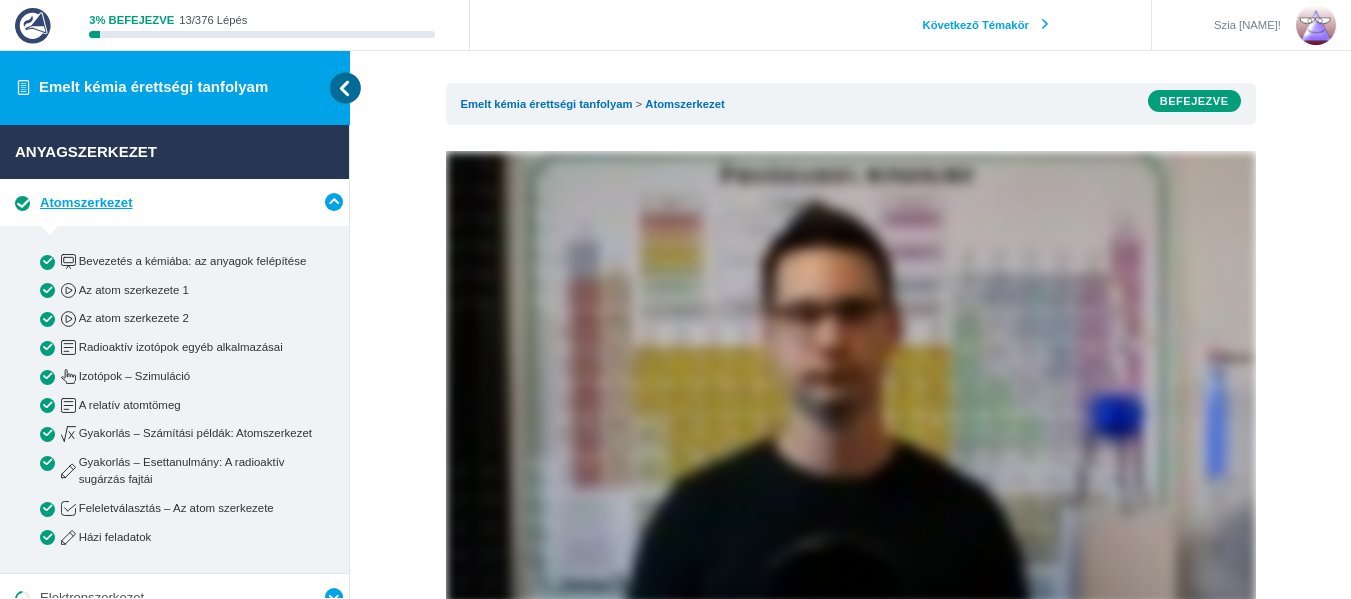 scroll, scrollTop: 0, scrollLeft: 0, axis: both 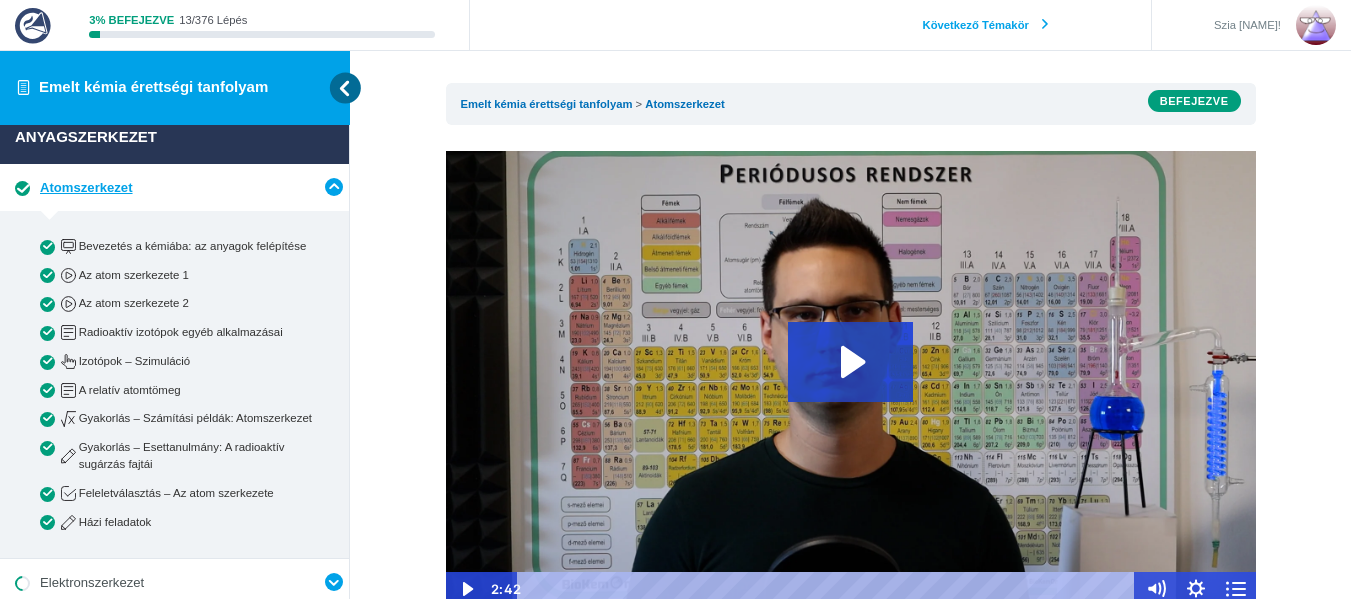 type on "**********" 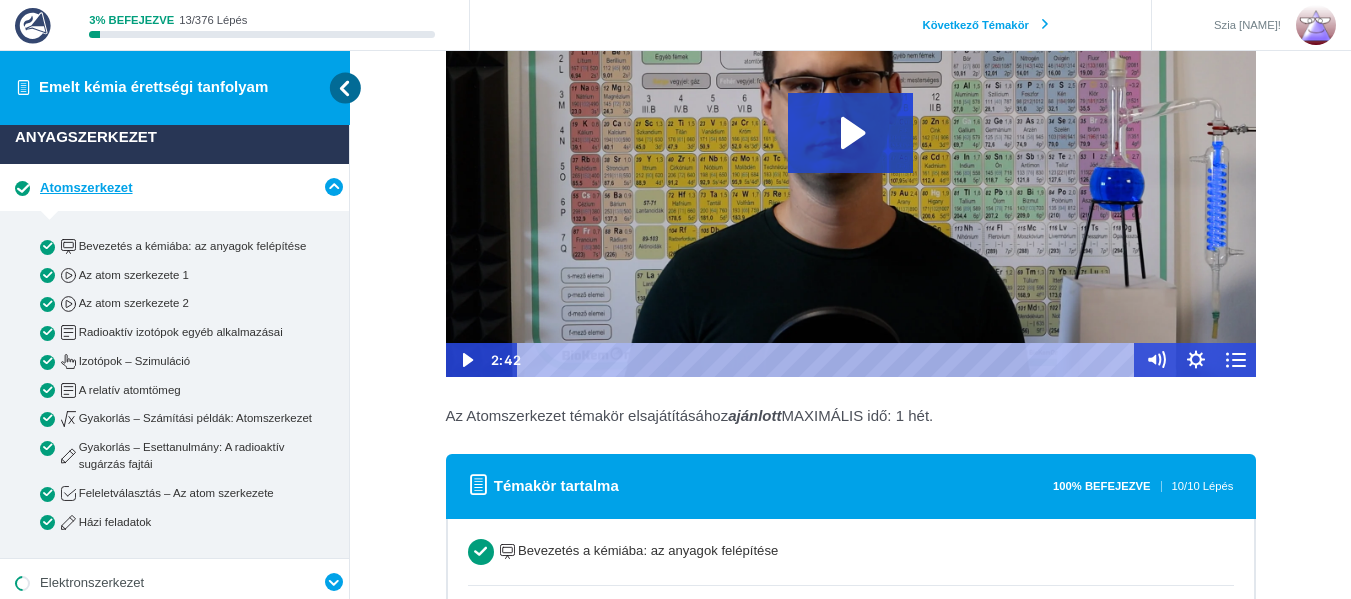 scroll, scrollTop: 244, scrollLeft: 0, axis: vertical 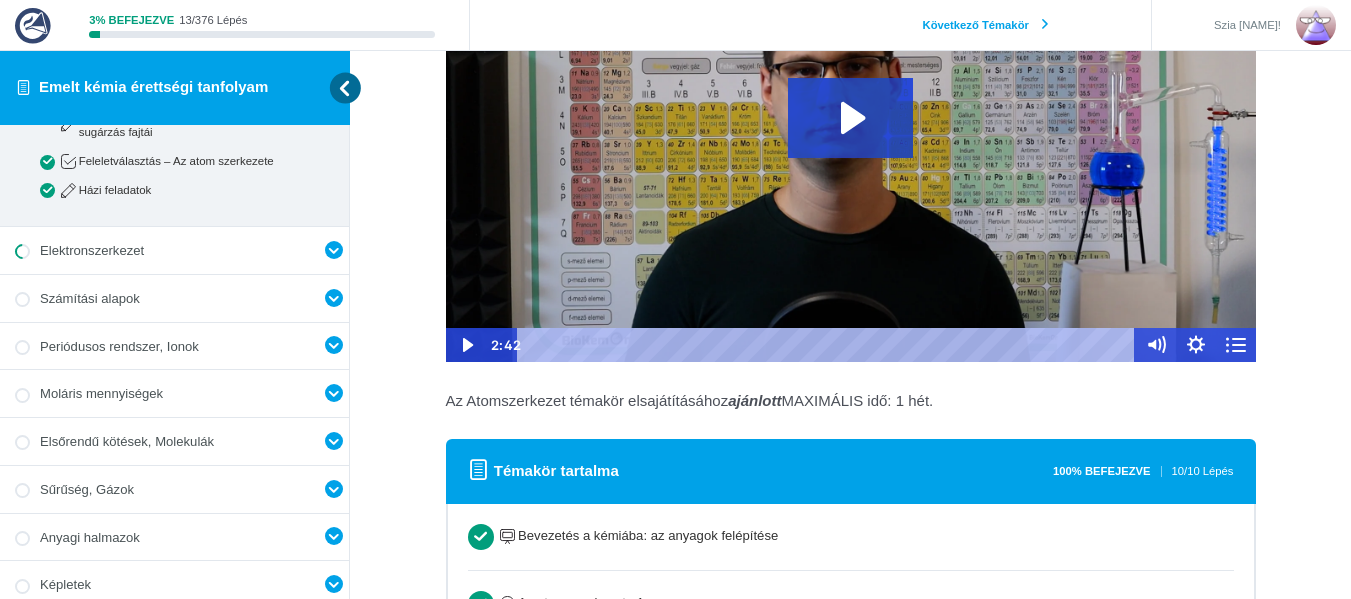 click on "Elektronszerkezet
6 Lecke" at bounding box center (174, 250) 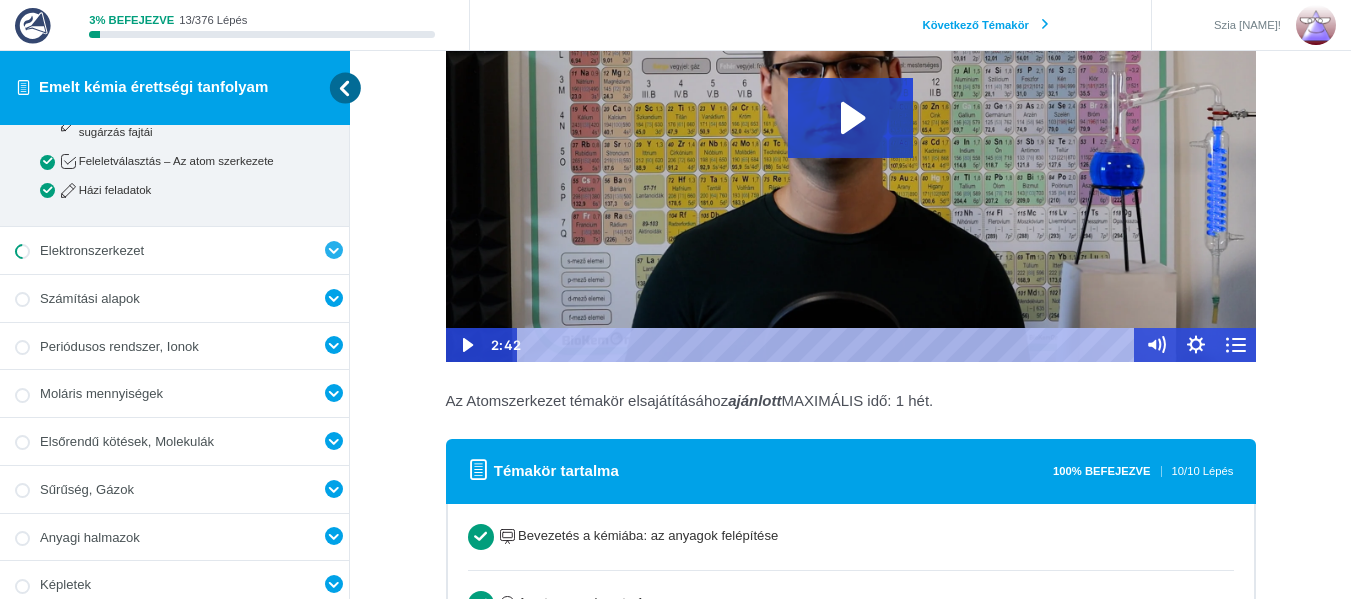 click at bounding box center [334, 250] 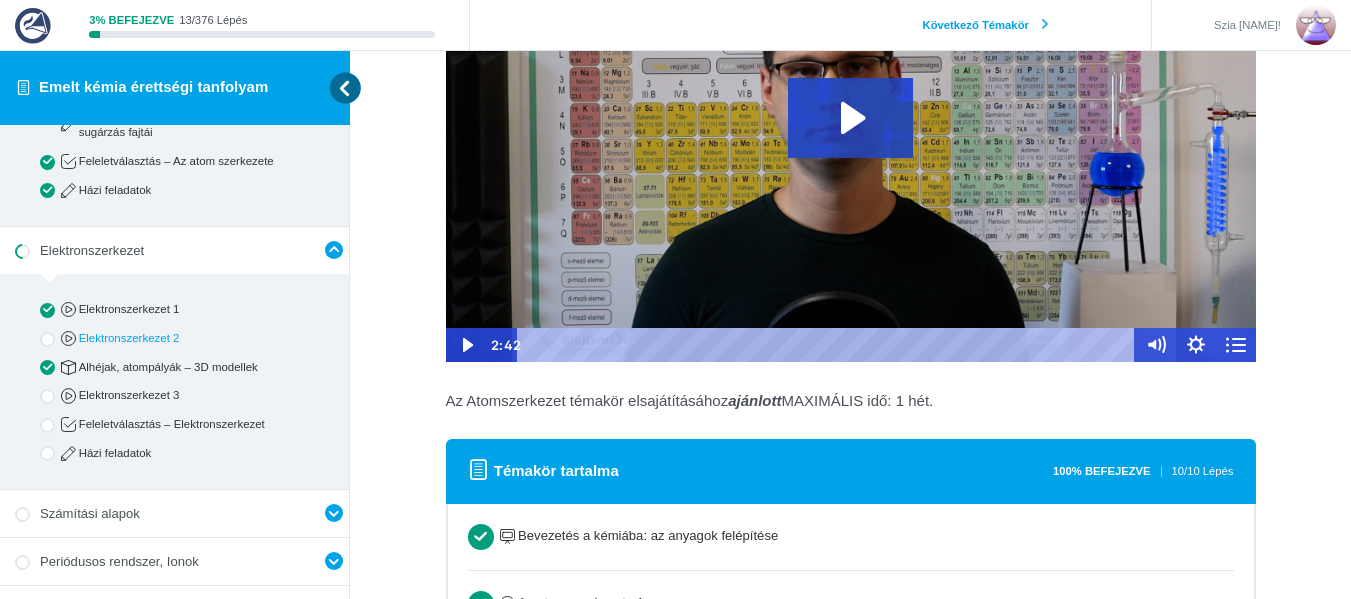 click on "Elektronszerkezet 2" at bounding box center (191, 338) 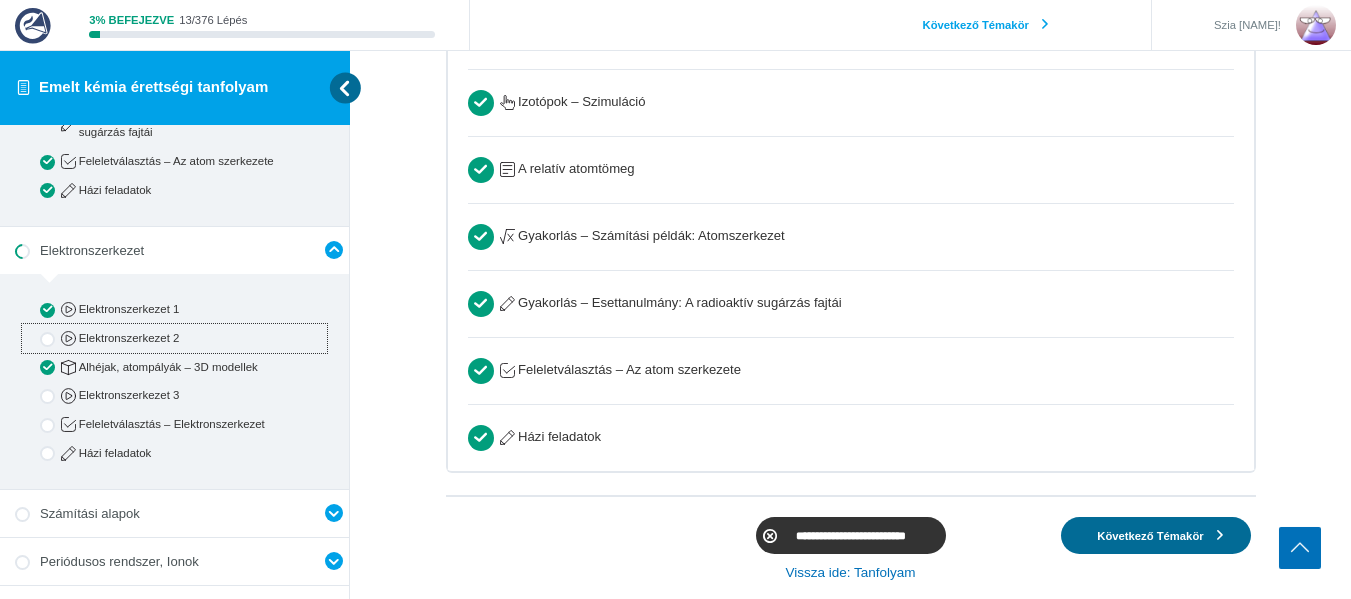 scroll, scrollTop: 1055, scrollLeft: 0, axis: vertical 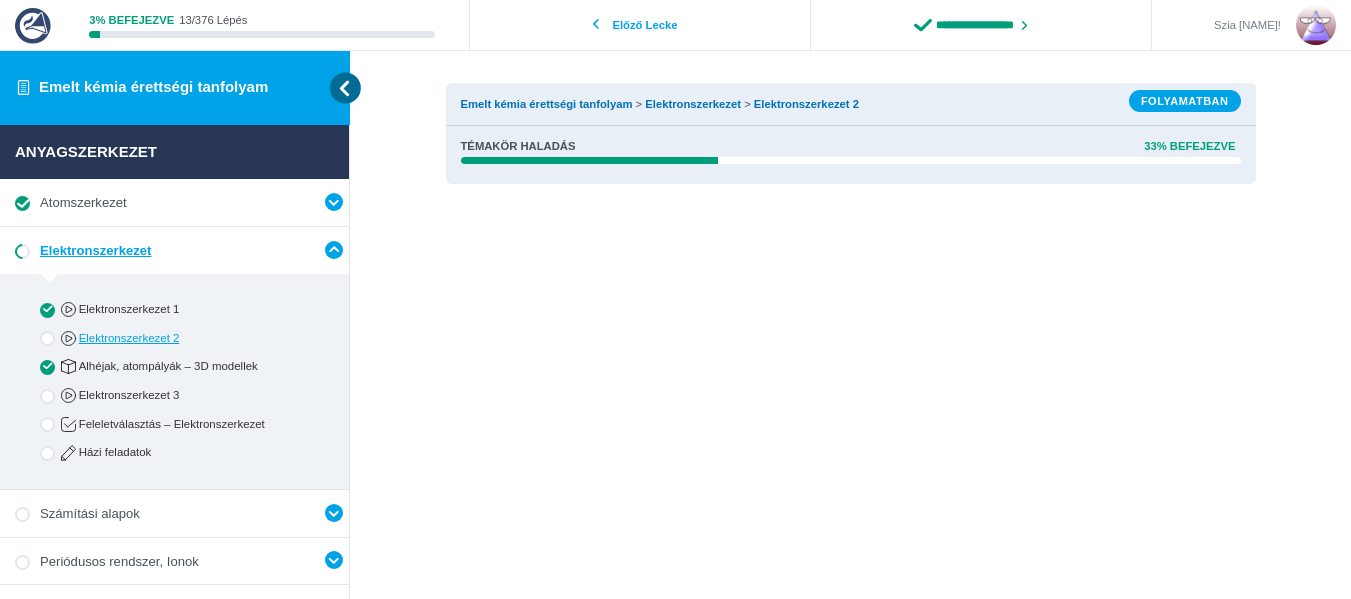 type on "**********" 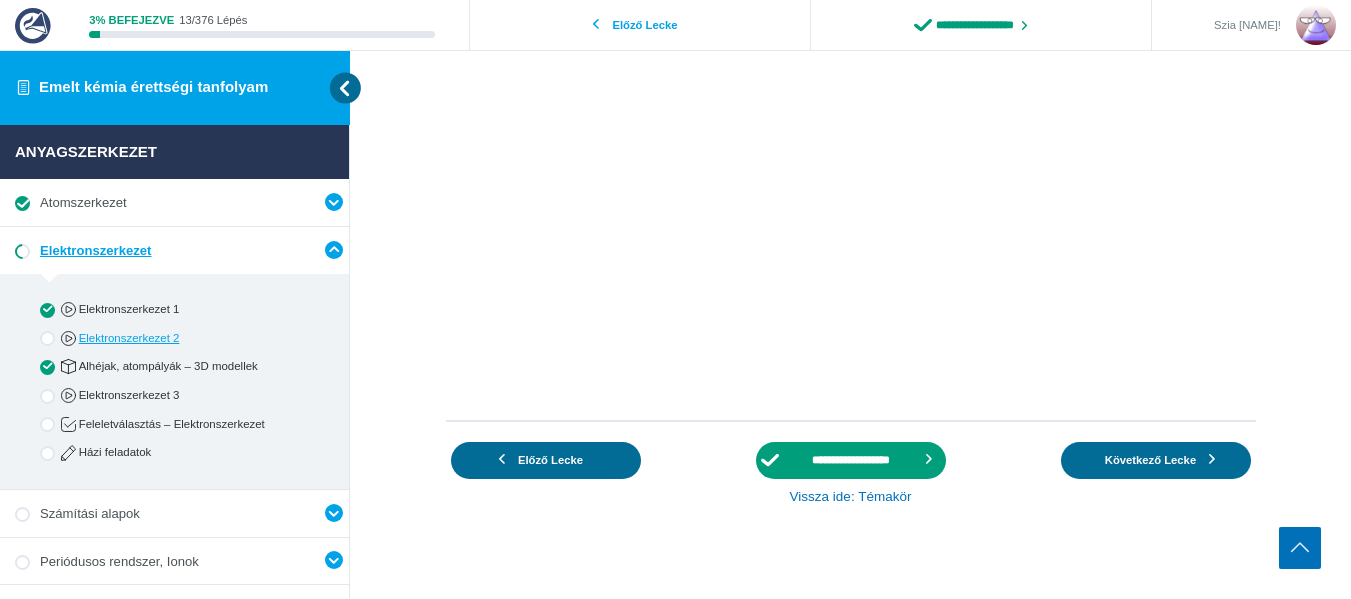 scroll, scrollTop: 357, scrollLeft: 0, axis: vertical 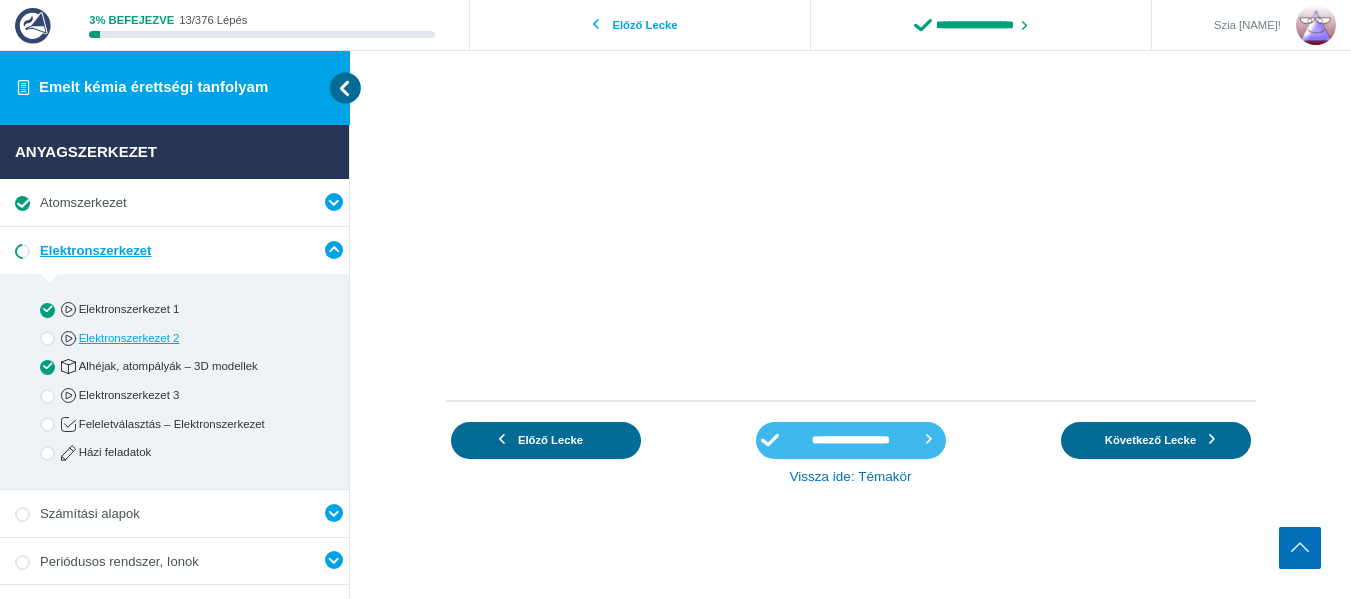 click on "**********" at bounding box center (851, 440) 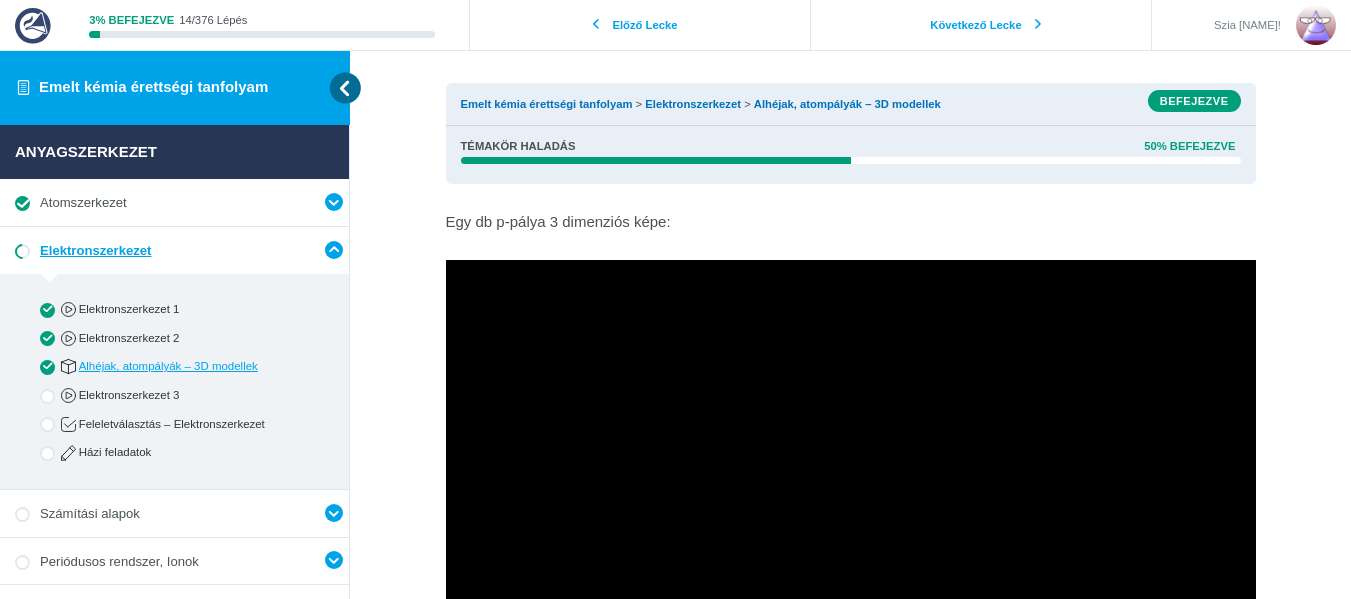 scroll, scrollTop: 0, scrollLeft: 0, axis: both 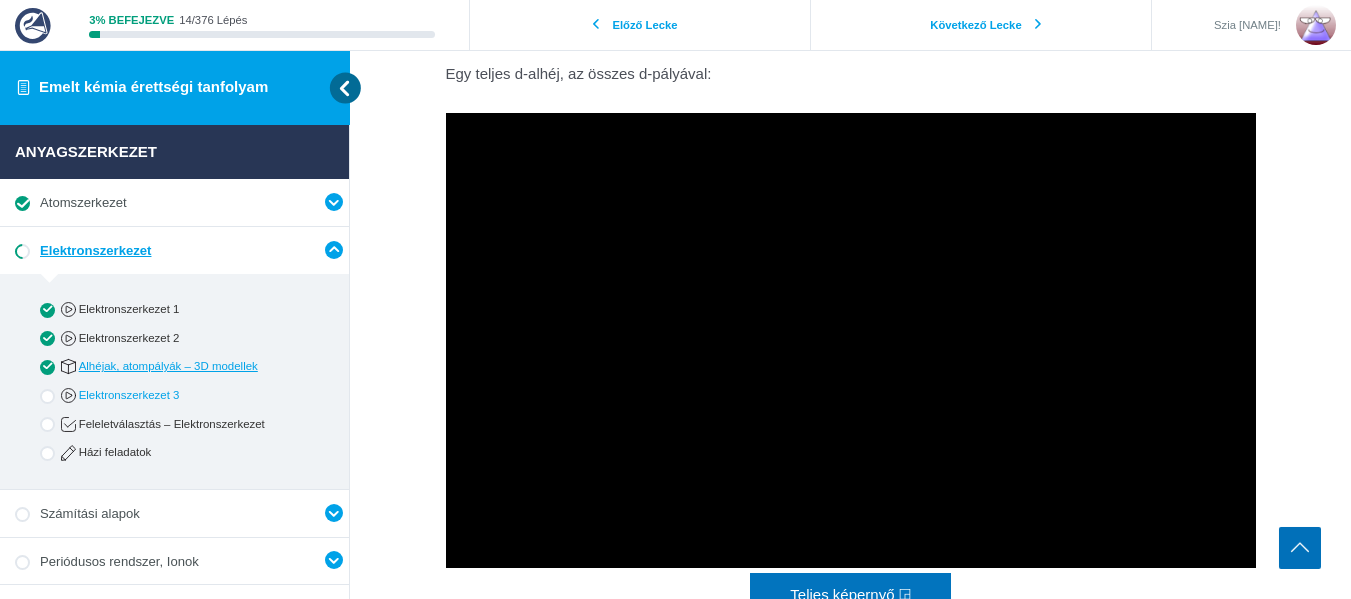 click on "Elektronszerkezet 3" at bounding box center (191, 395) 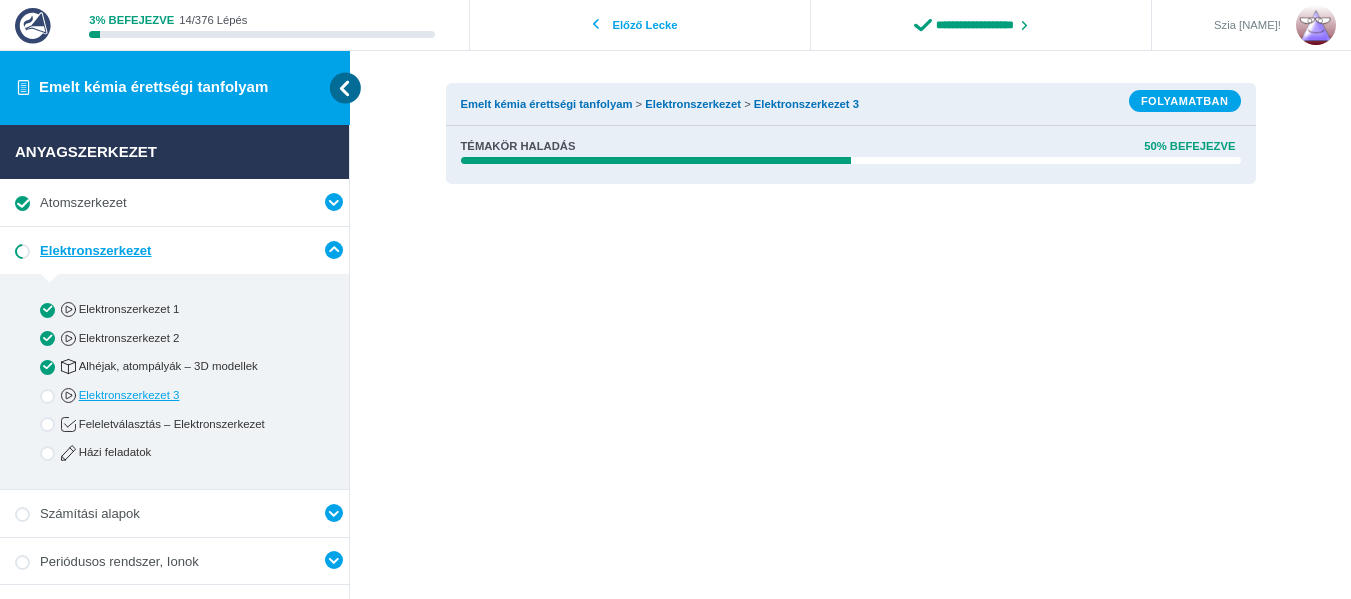 scroll, scrollTop: 0, scrollLeft: 0, axis: both 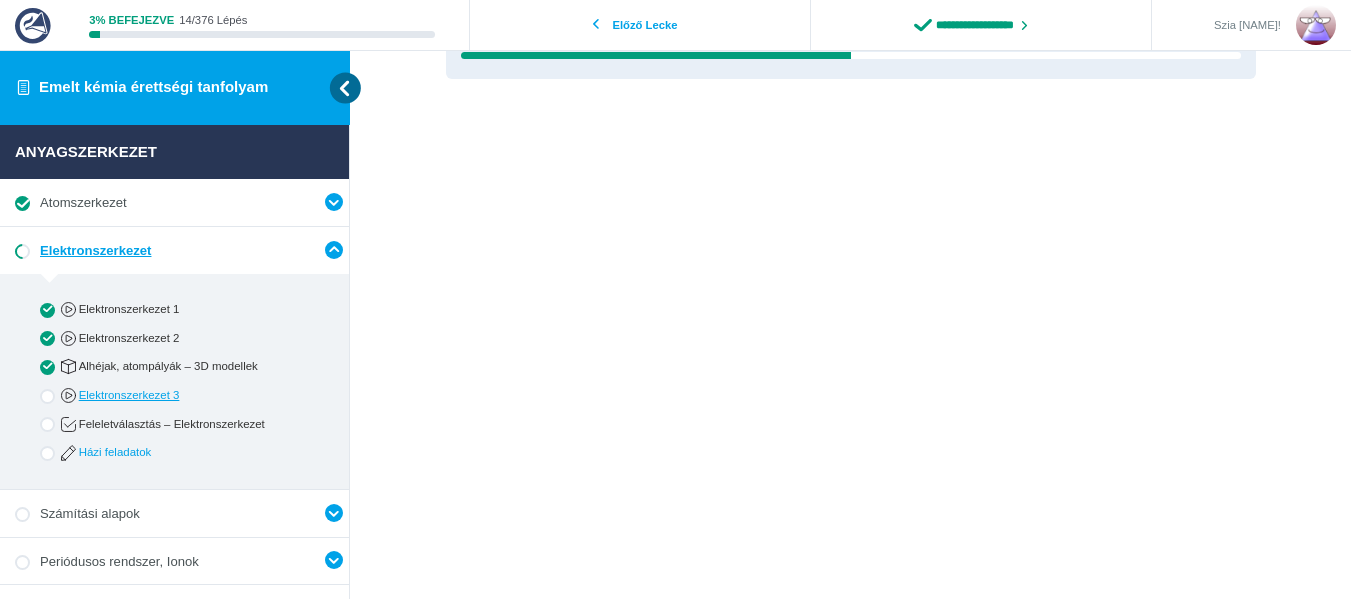 click on "Házi feladatok" at bounding box center [191, 452] 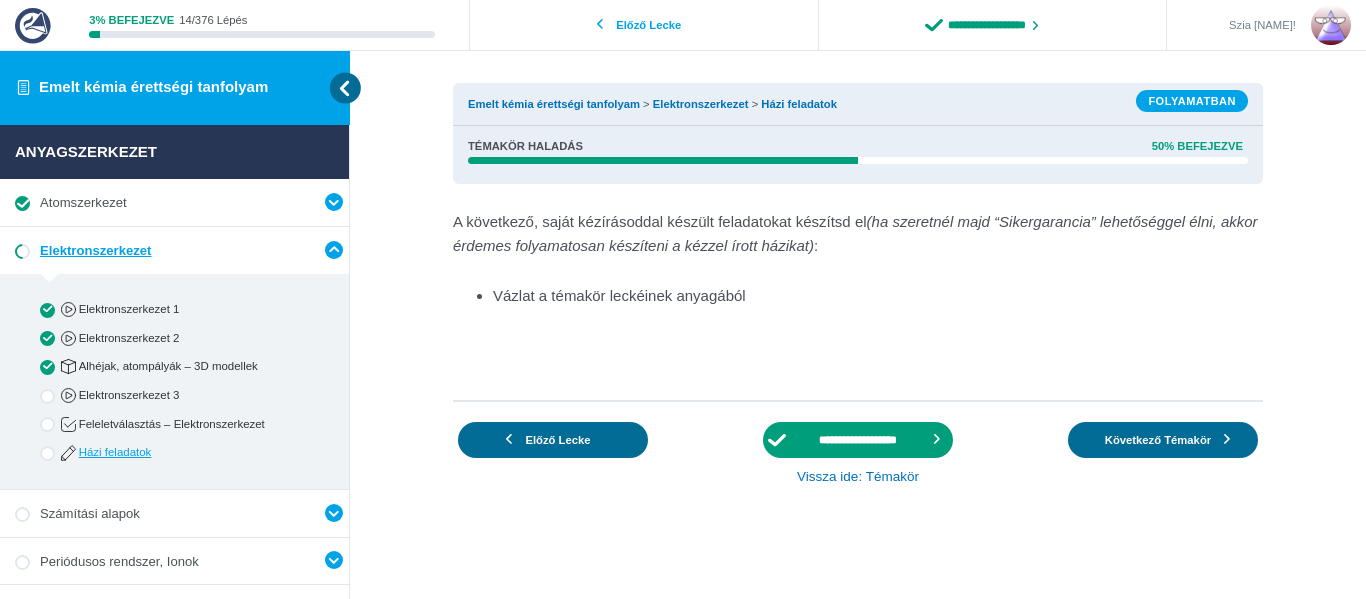 scroll, scrollTop: 0, scrollLeft: 0, axis: both 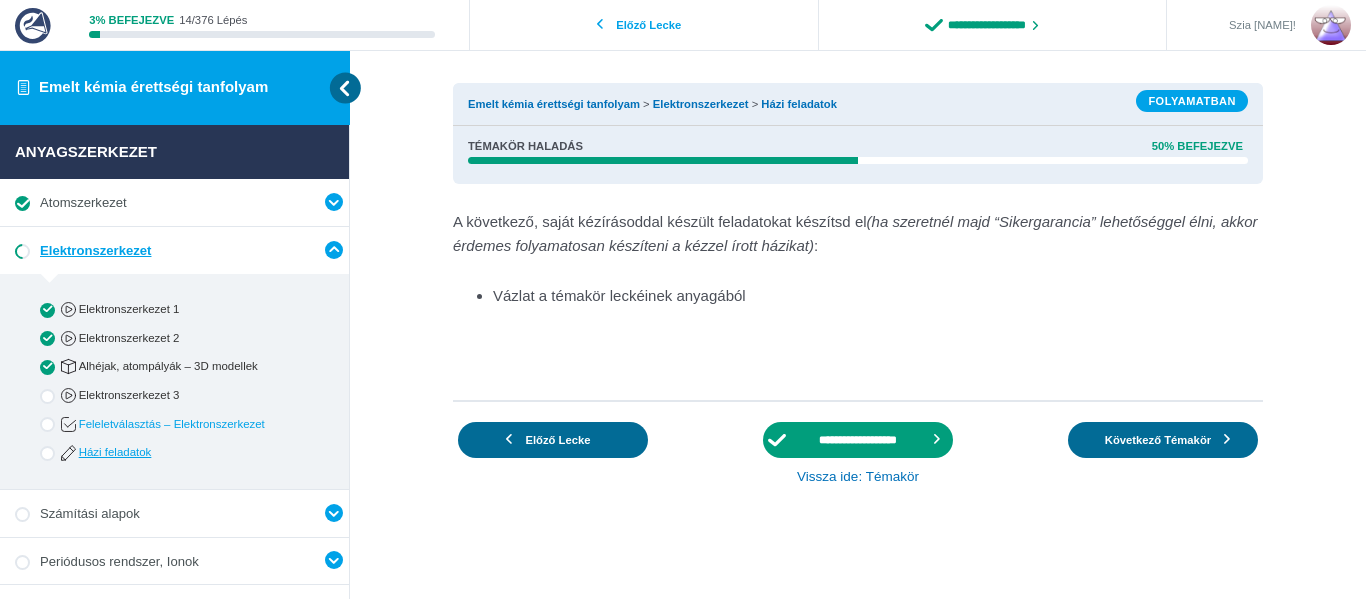 type on "**********" 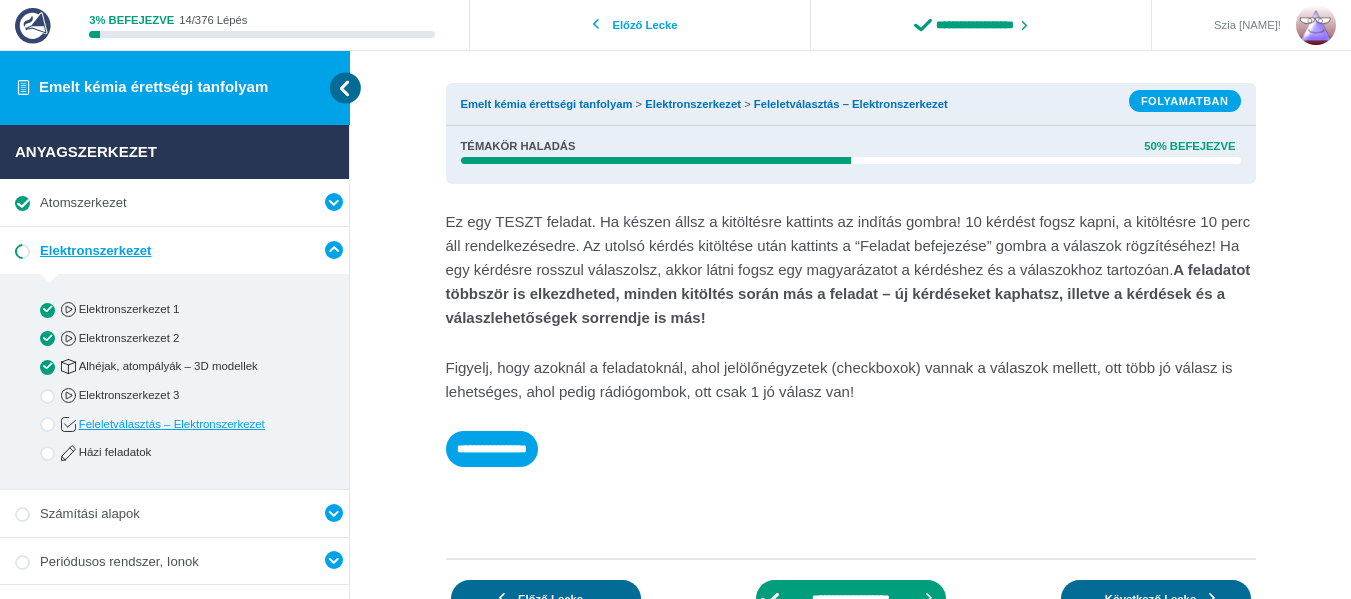 scroll, scrollTop: 0, scrollLeft: 0, axis: both 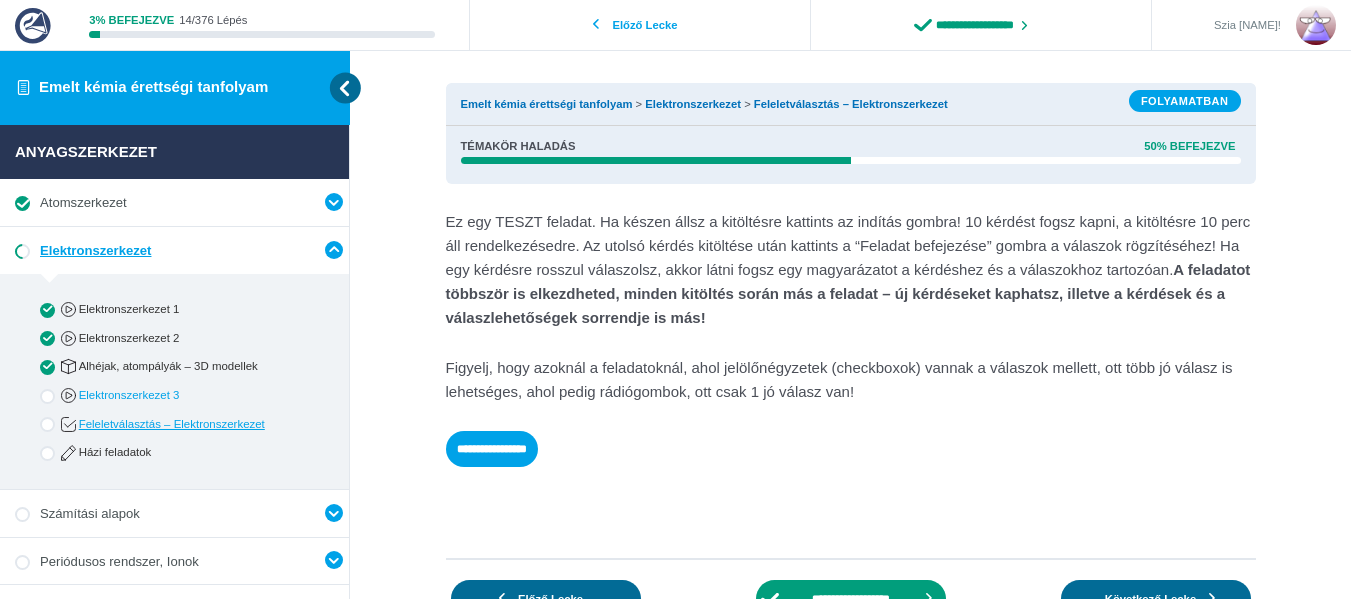 type on "**********" 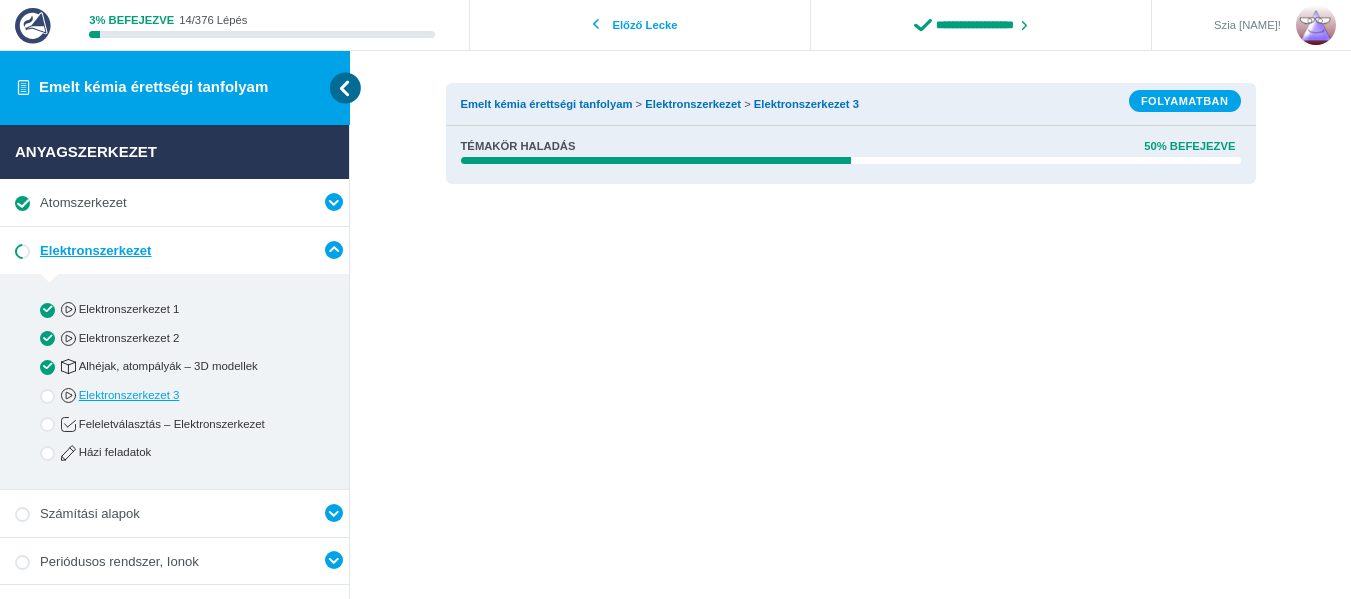 scroll, scrollTop: 0, scrollLeft: 0, axis: both 